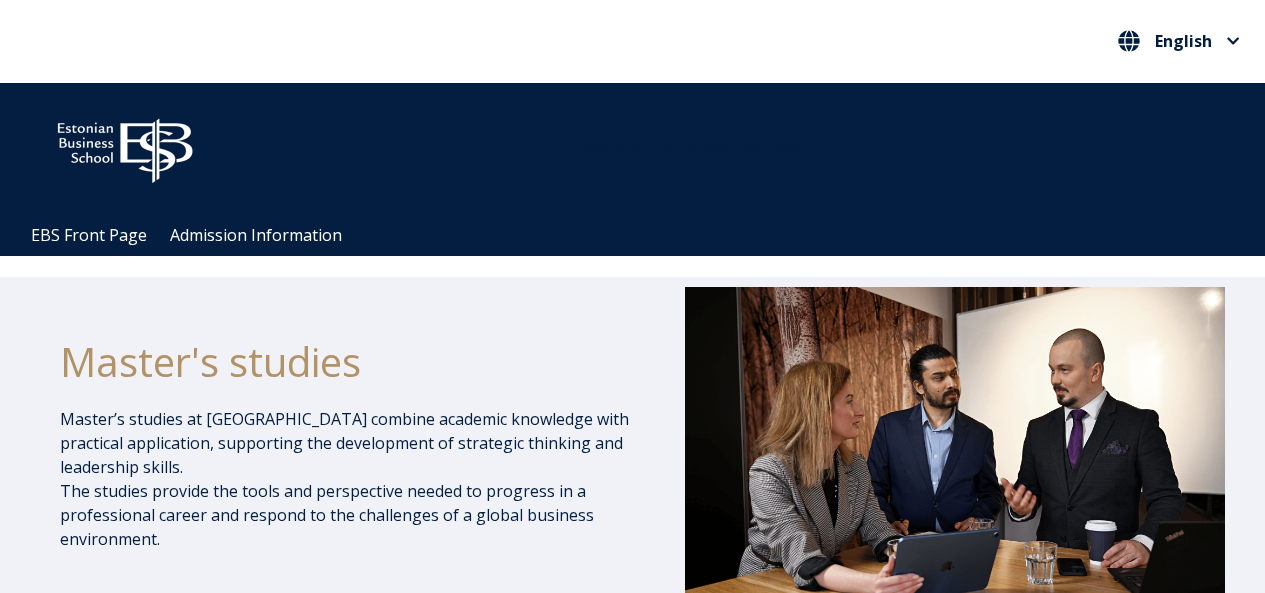 scroll, scrollTop: 1013, scrollLeft: 0, axis: vertical 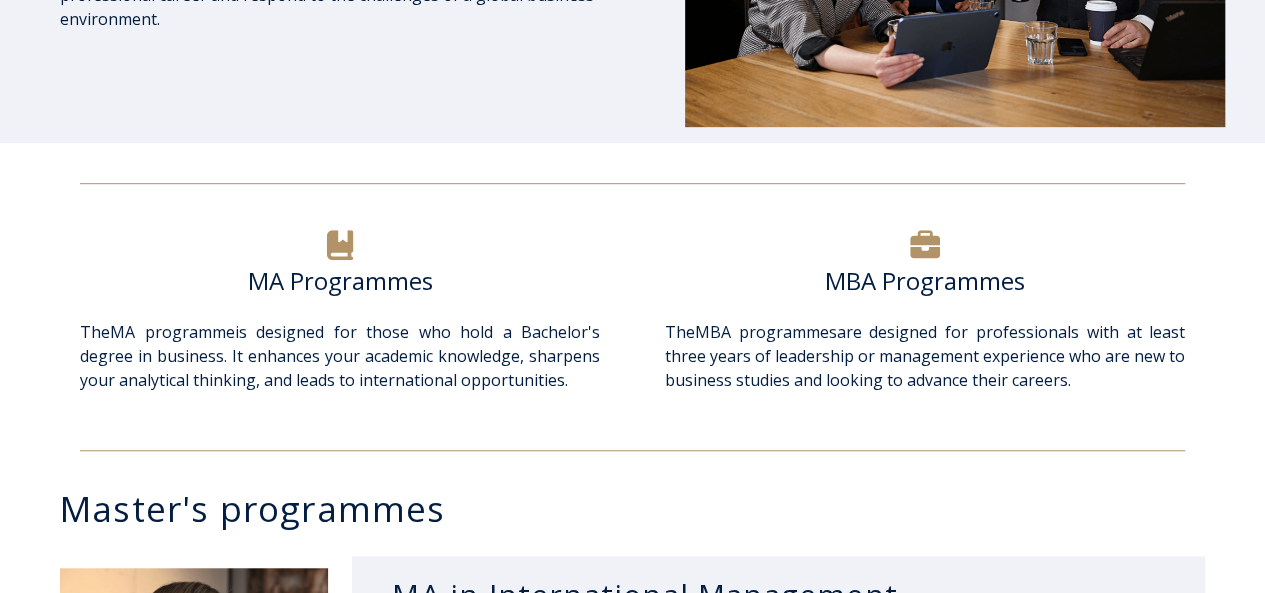 click on "MA Programmes" at bounding box center [340, 281] 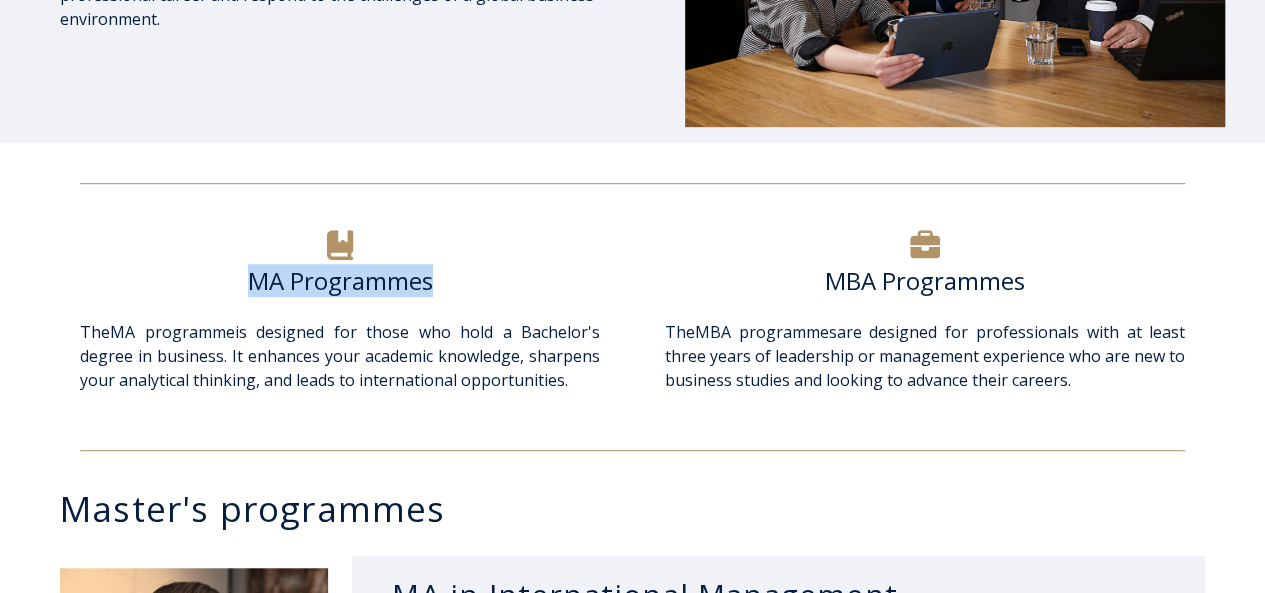 drag, startPoint x: 340, startPoint y: 272, endPoint x: 339, endPoint y: 249, distance: 23.021729 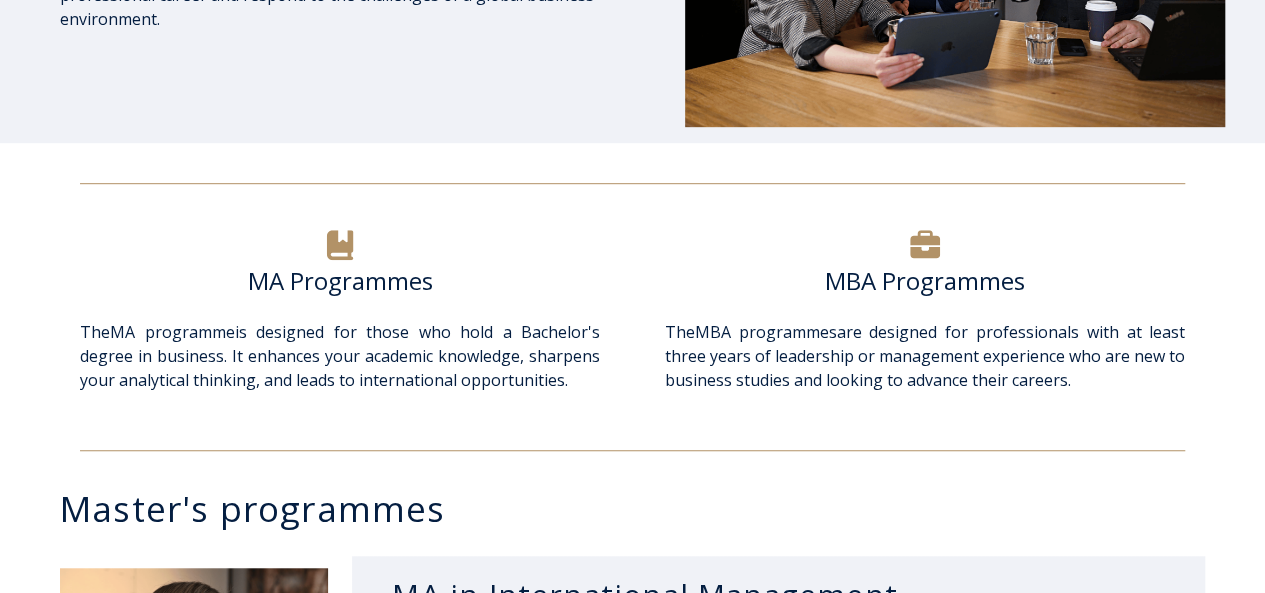 click 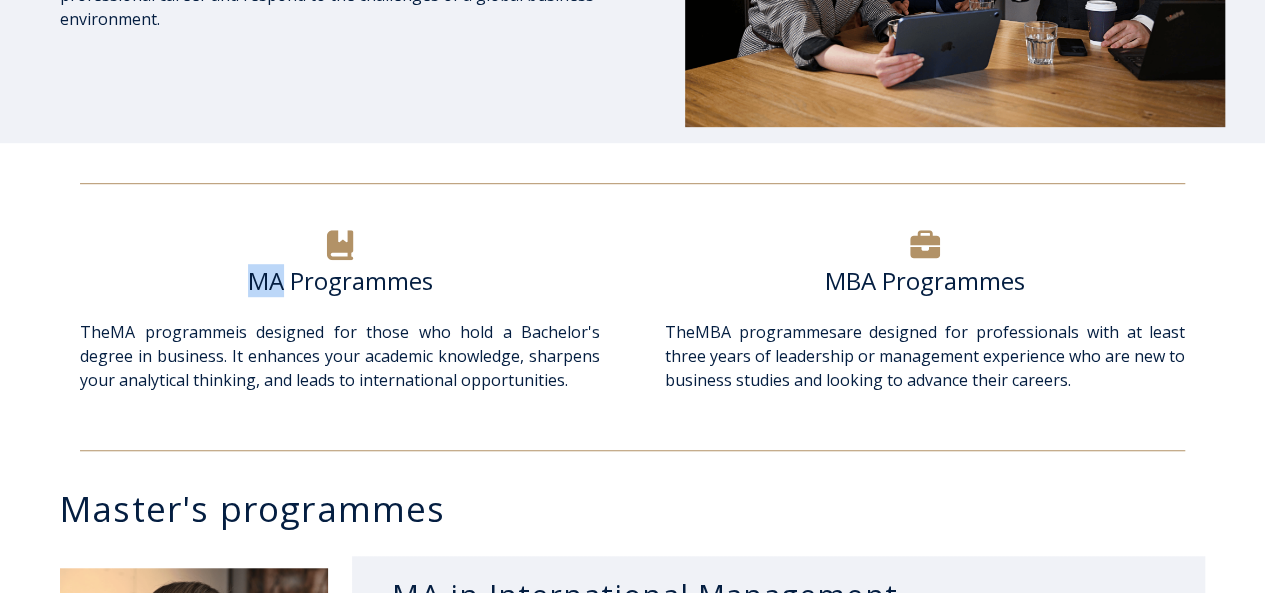 click 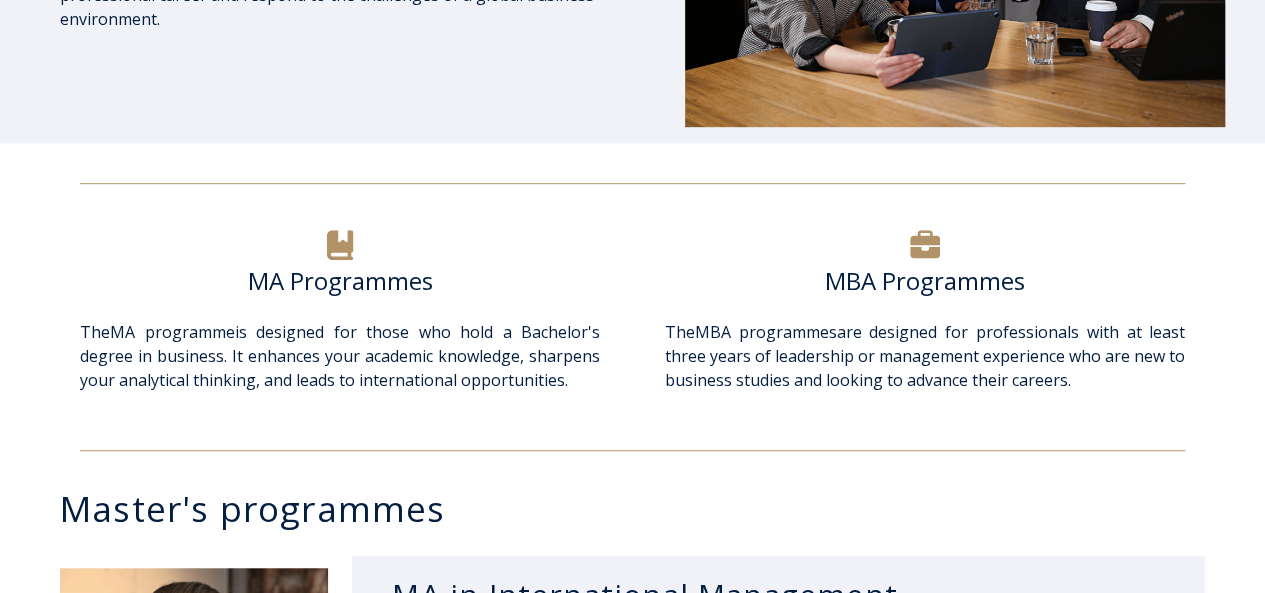 click 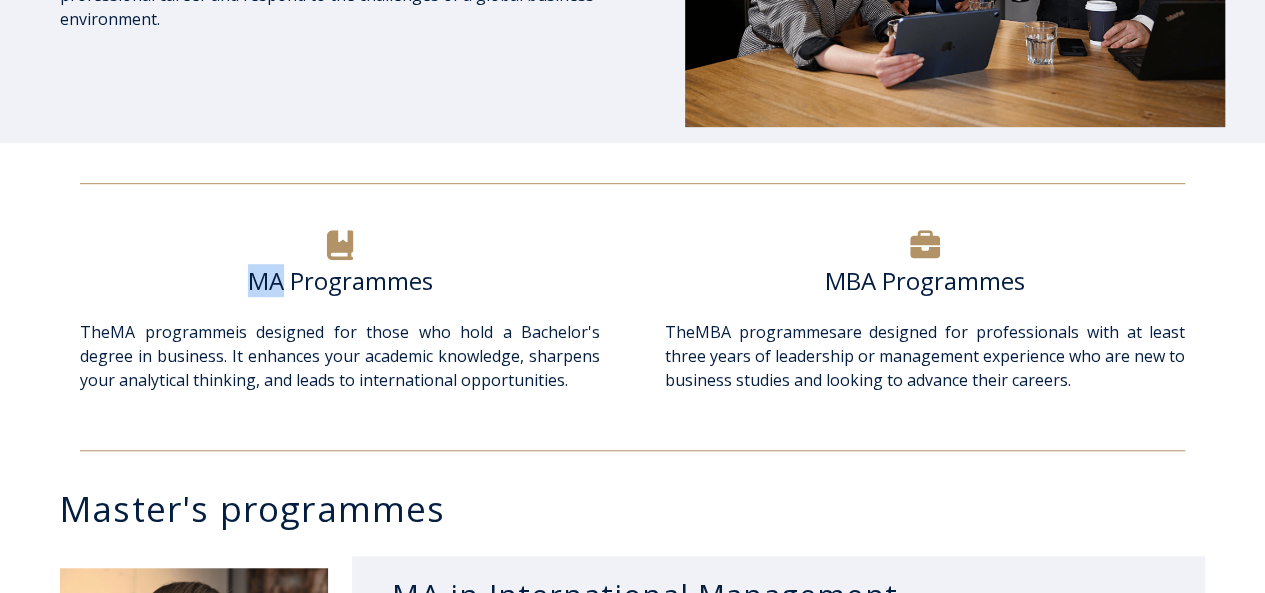 click 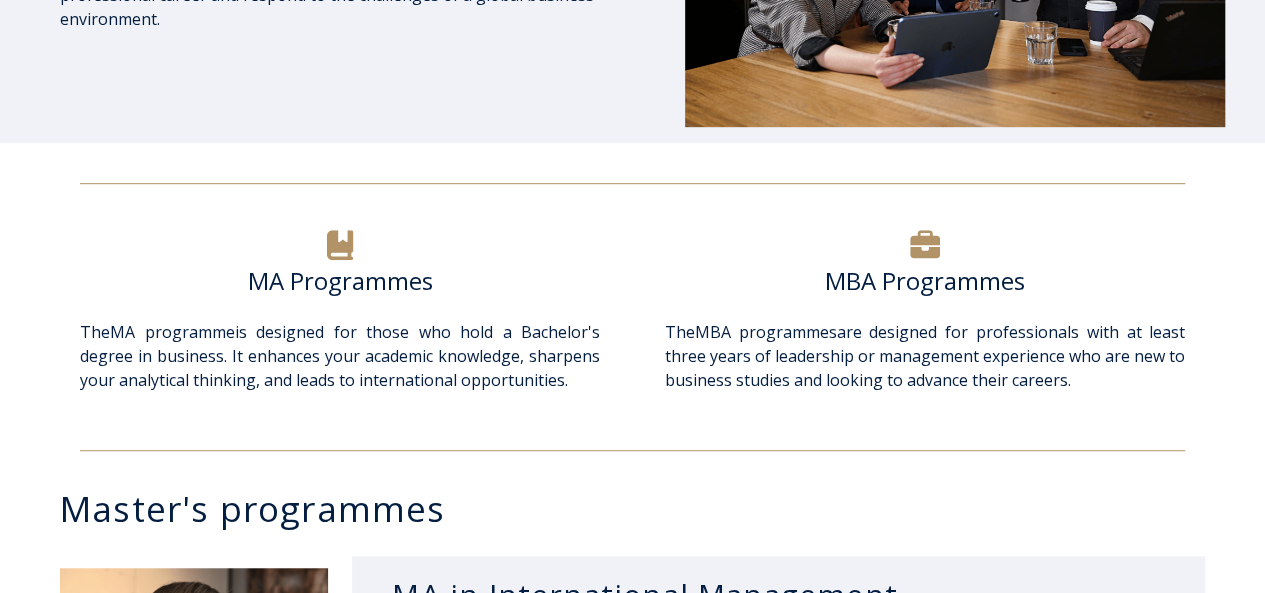 click 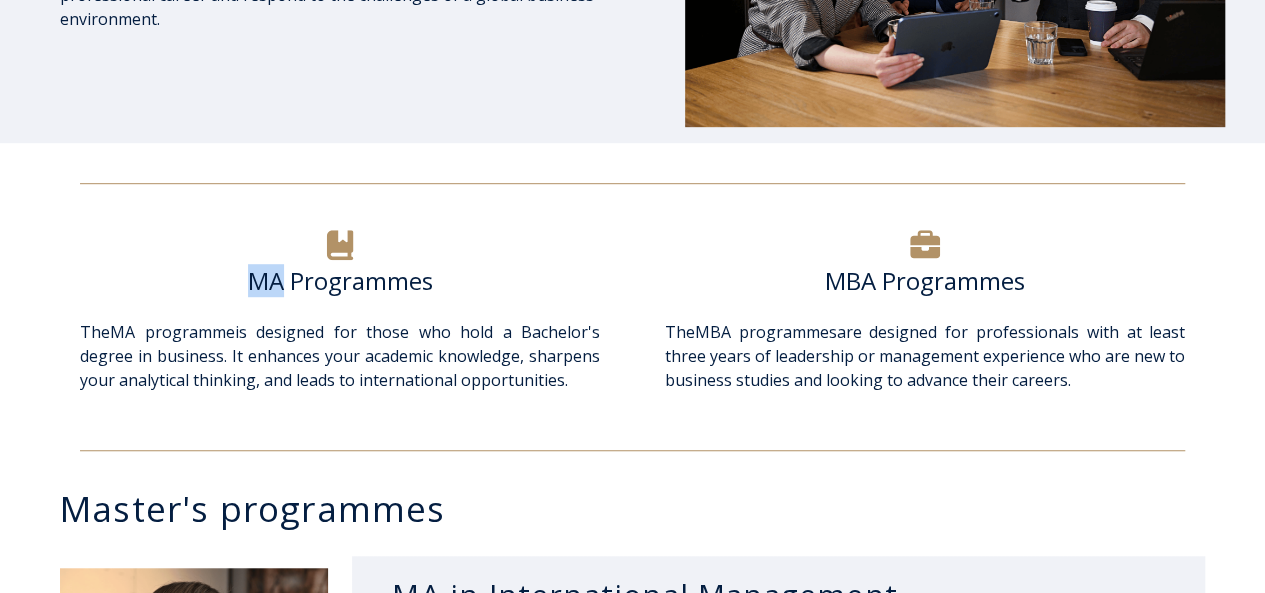 click 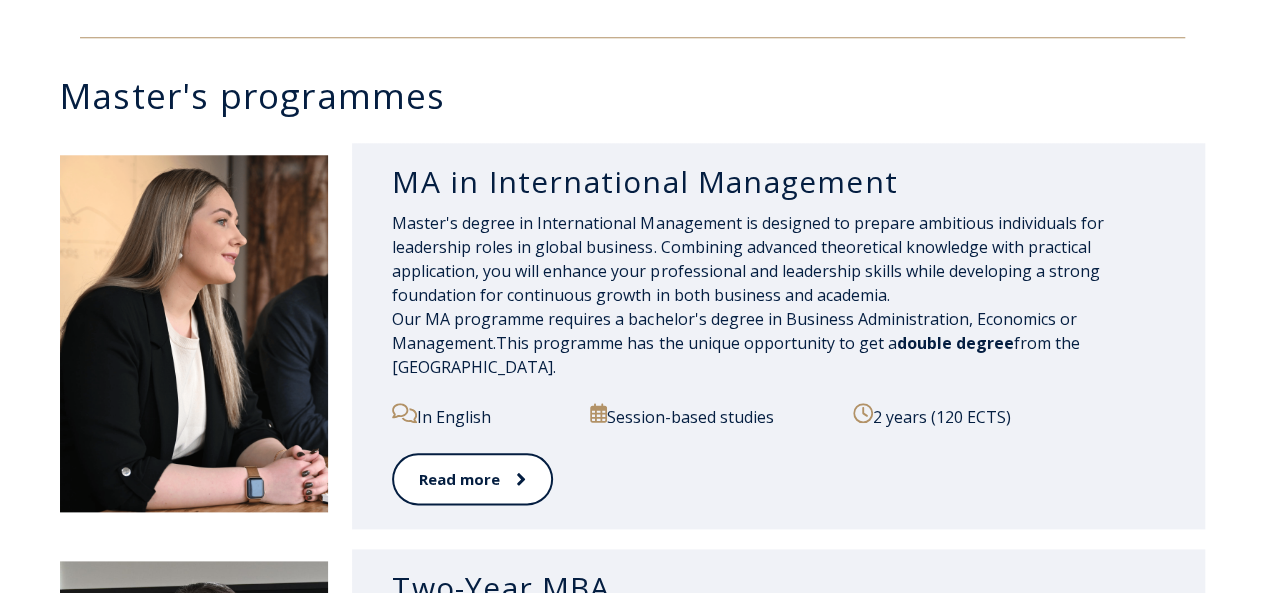 scroll, scrollTop: 1013, scrollLeft: 0, axis: vertical 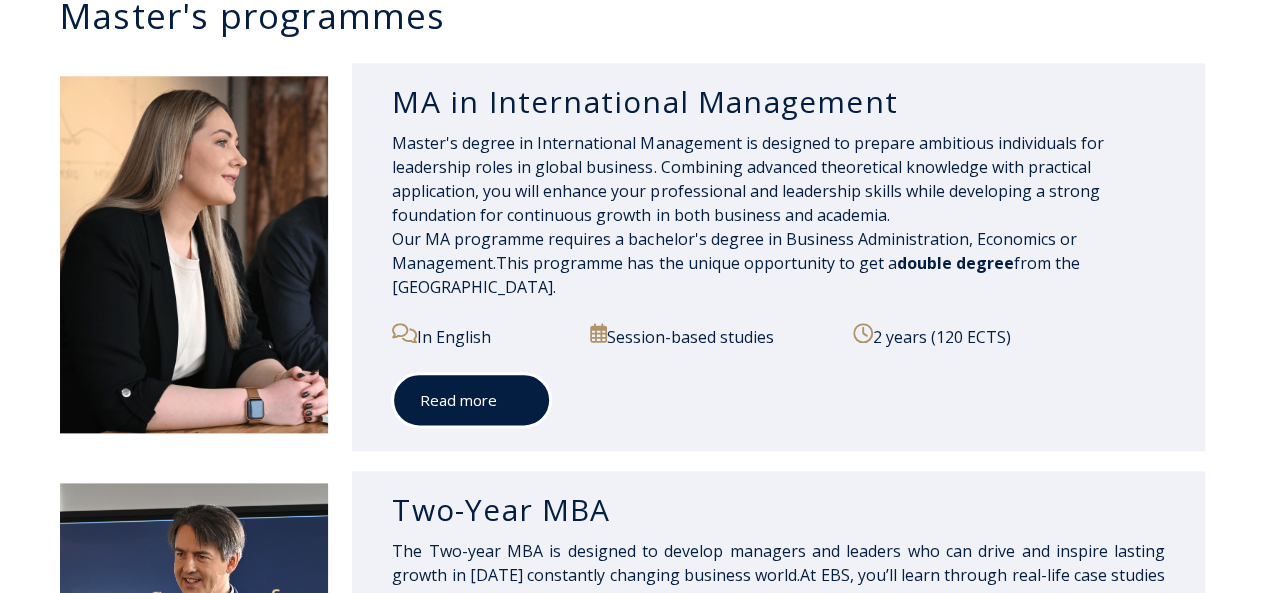 click on "Read more" at bounding box center [471, 400] 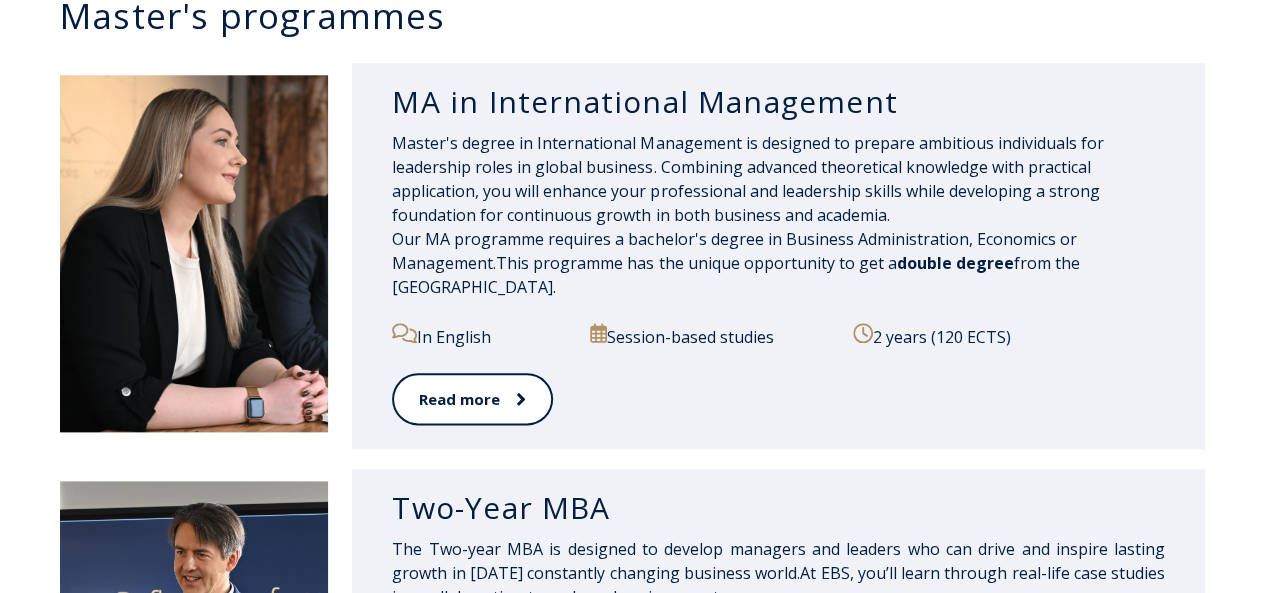 scroll, scrollTop: 1008, scrollLeft: 0, axis: vertical 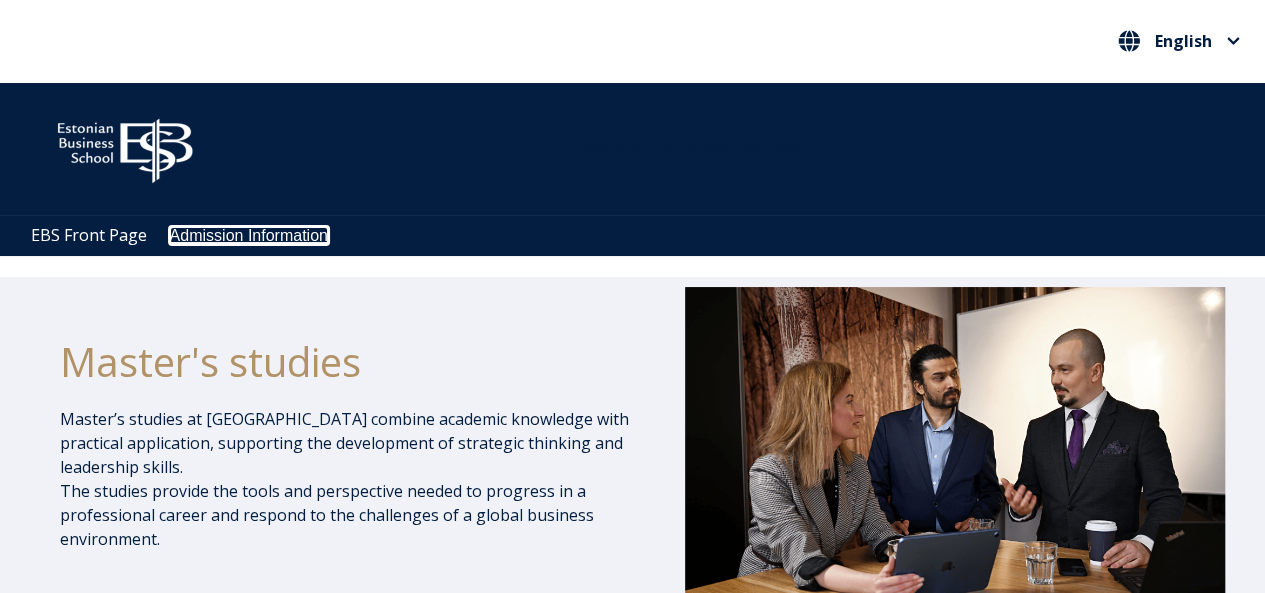 click on "Admission Information" at bounding box center [249, 235] 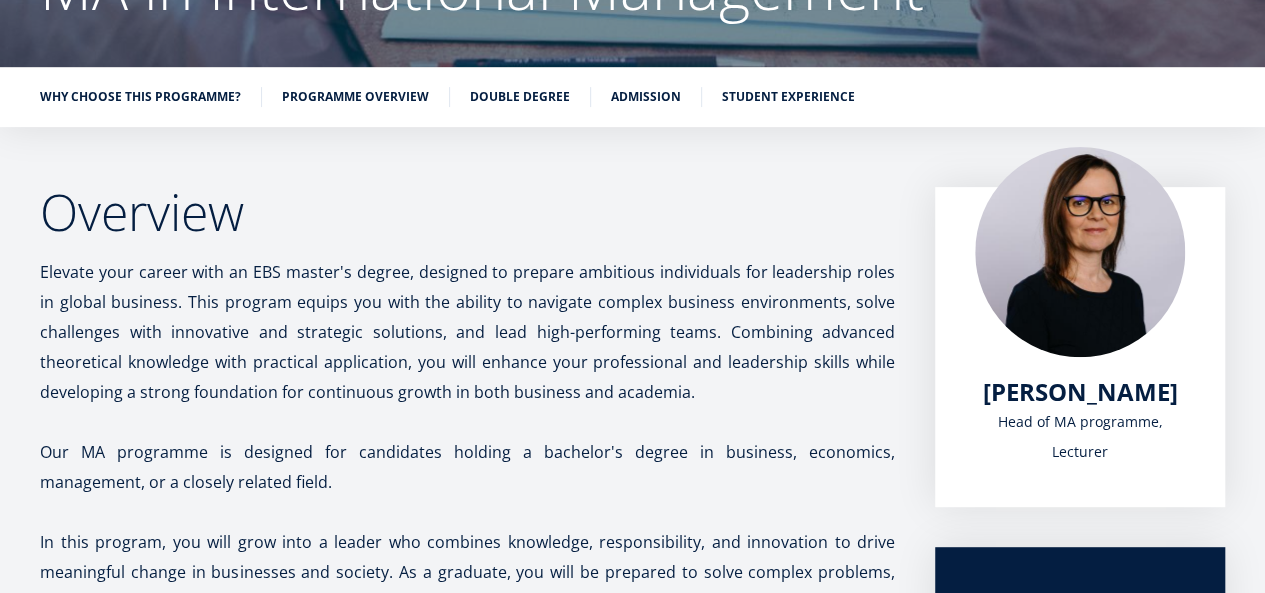 scroll, scrollTop: 253, scrollLeft: 0, axis: vertical 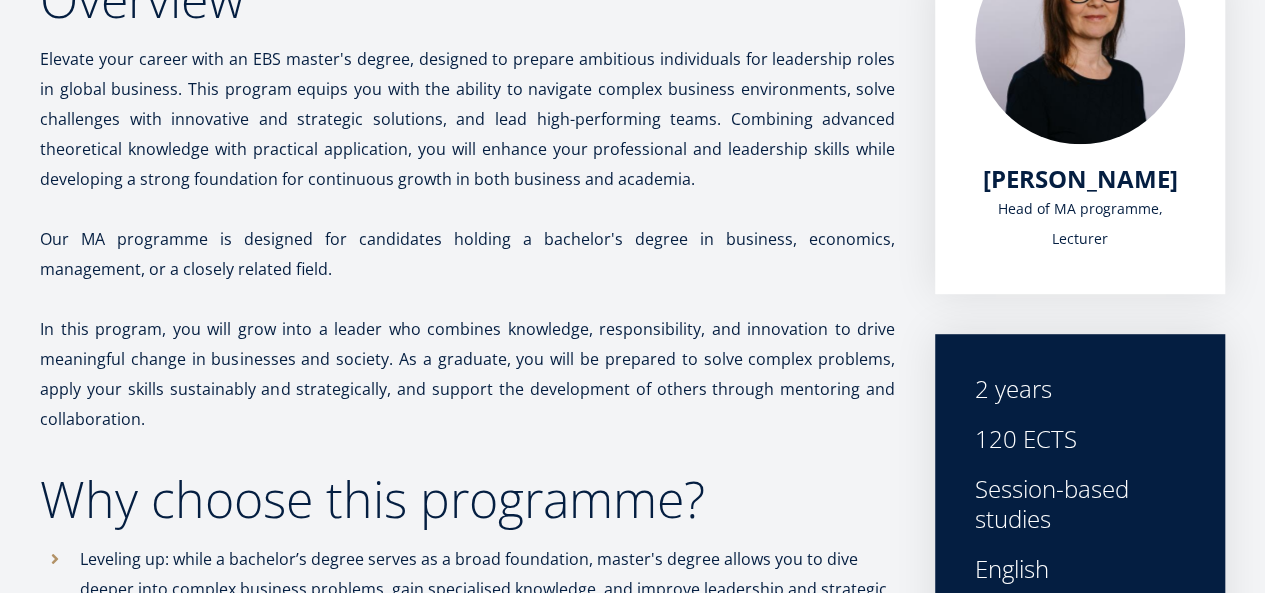 click on "EBS Logo
Created with Sketch.
Kasutaja konto menüü
Log in
Estonian Estonian English
English Estonian English
Social Links
Facebook
Linkedin
Youtube
Instagram" at bounding box center (632, 5596) 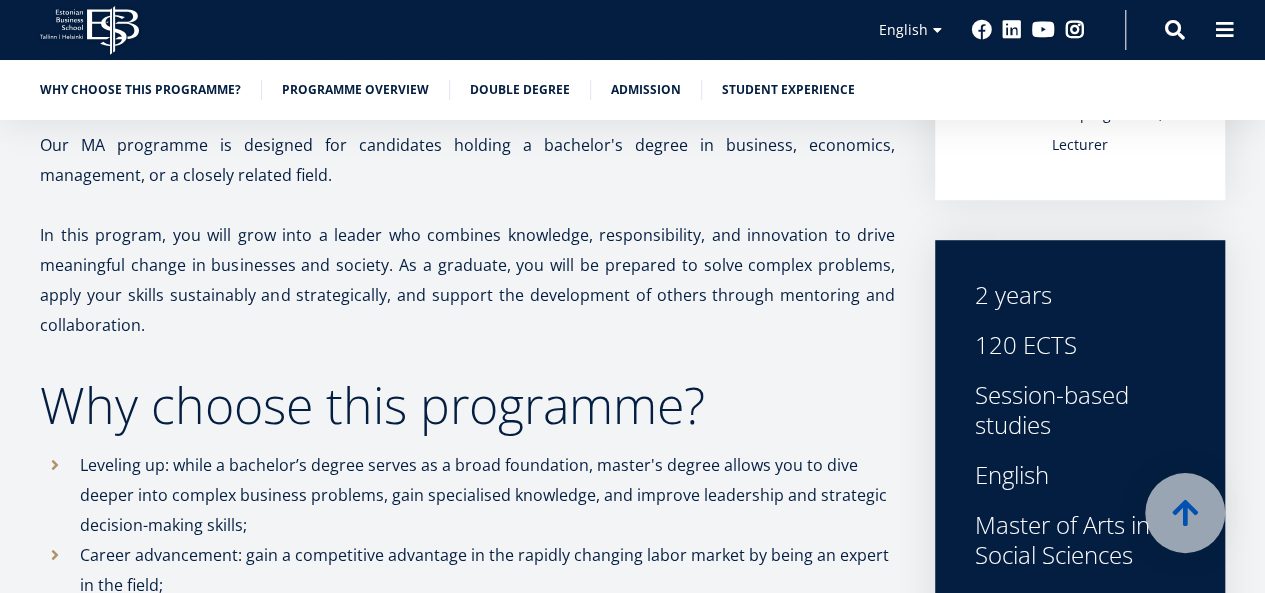 scroll, scrollTop: 693, scrollLeft: 0, axis: vertical 